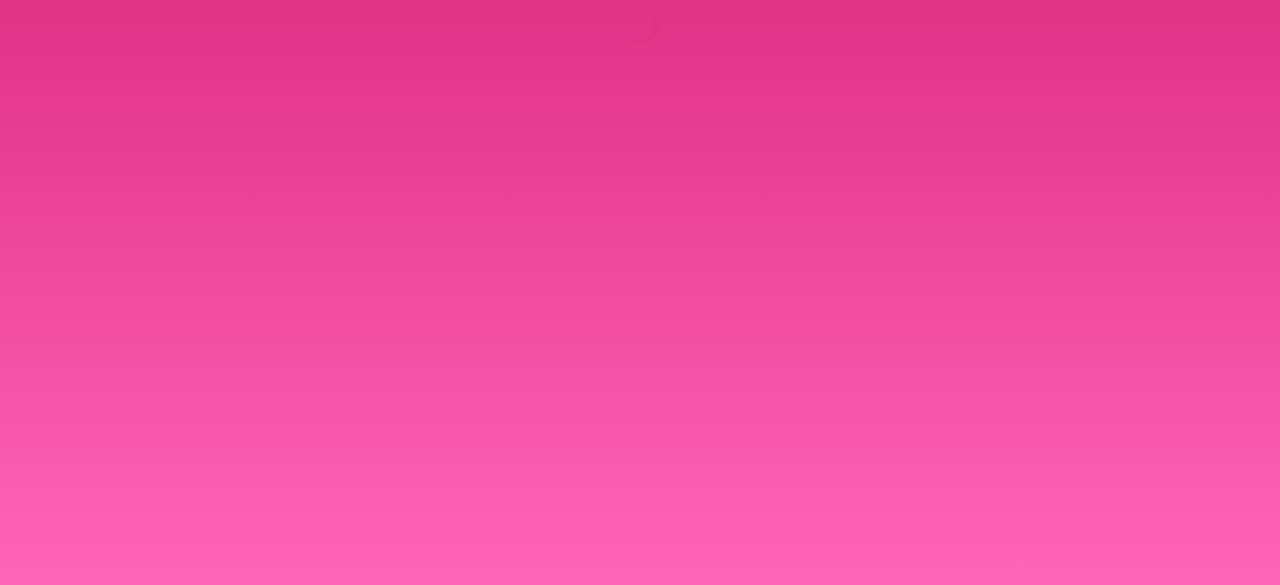 scroll, scrollTop: 0, scrollLeft: 0, axis: both 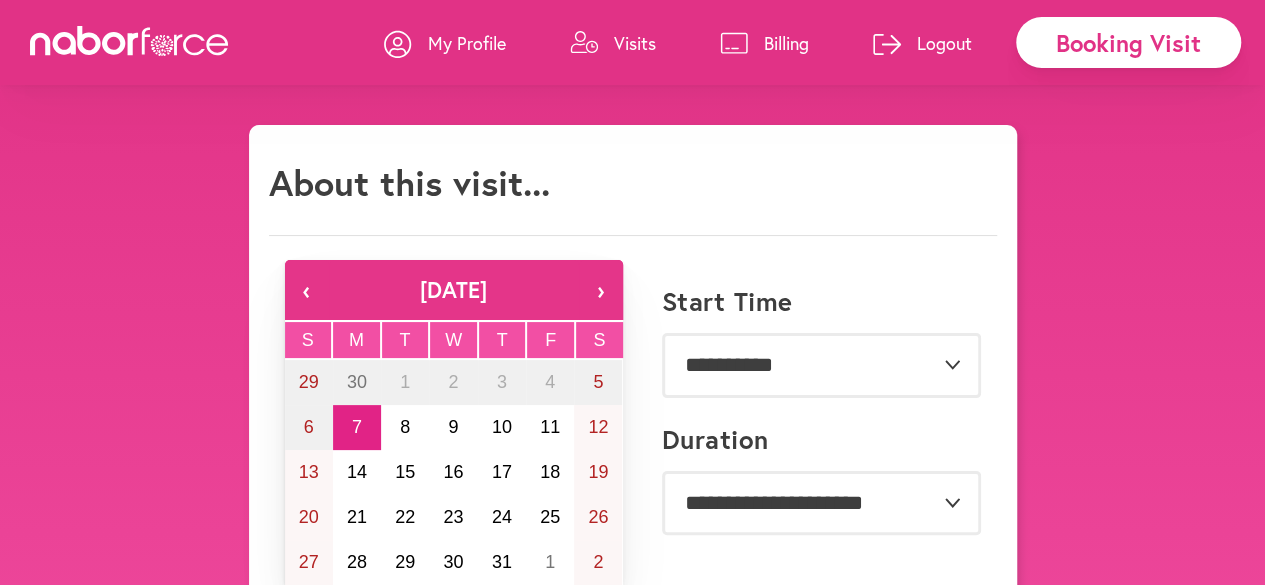 click on "Visits" at bounding box center (635, 43) 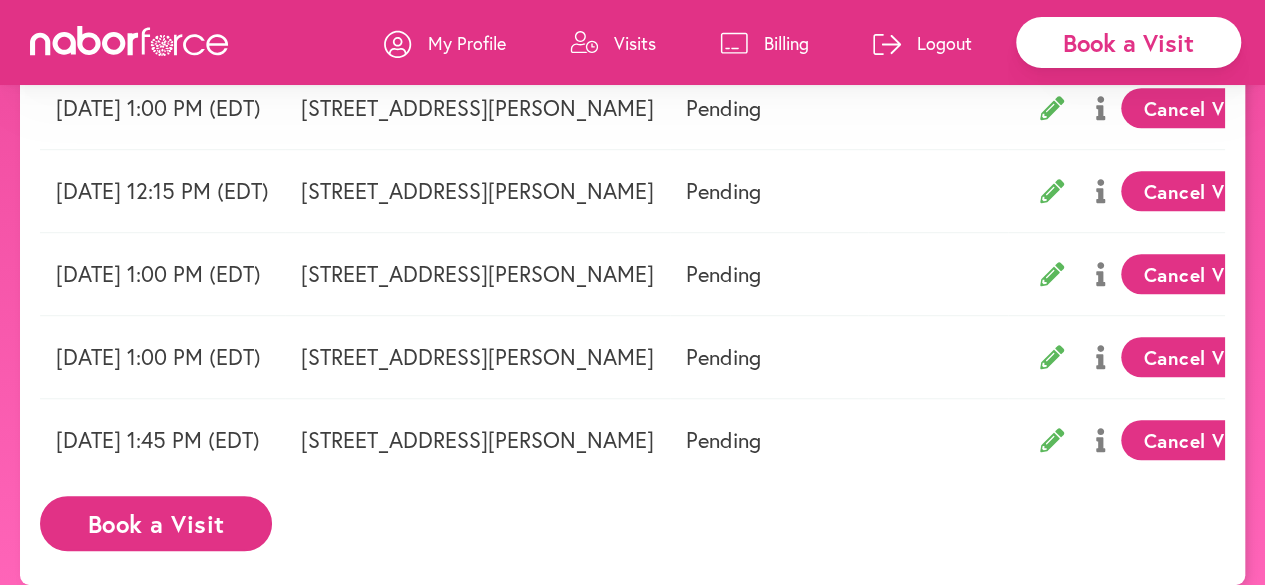 scroll, scrollTop: 588, scrollLeft: 0, axis: vertical 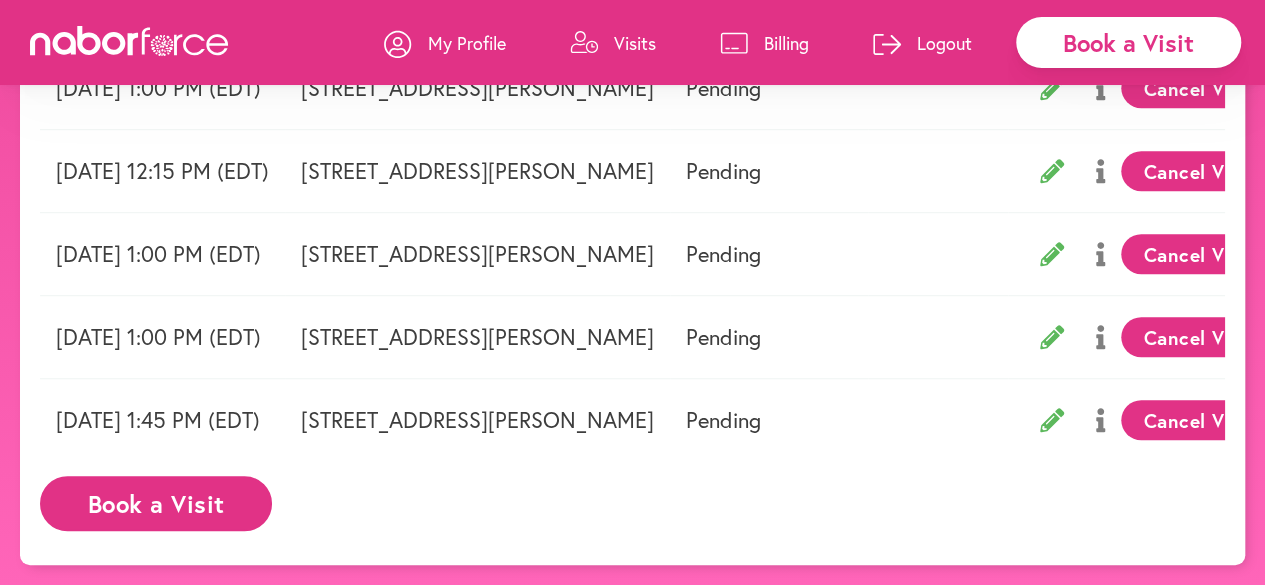 click on "Book a Visit" at bounding box center [156, 503] 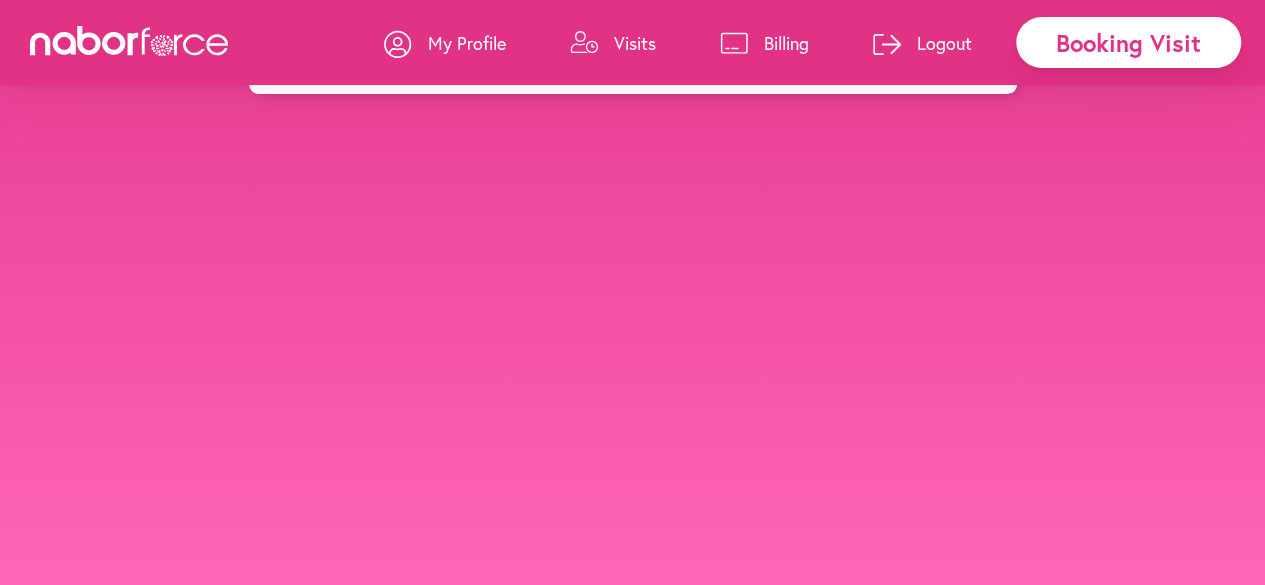 scroll, scrollTop: 0, scrollLeft: 0, axis: both 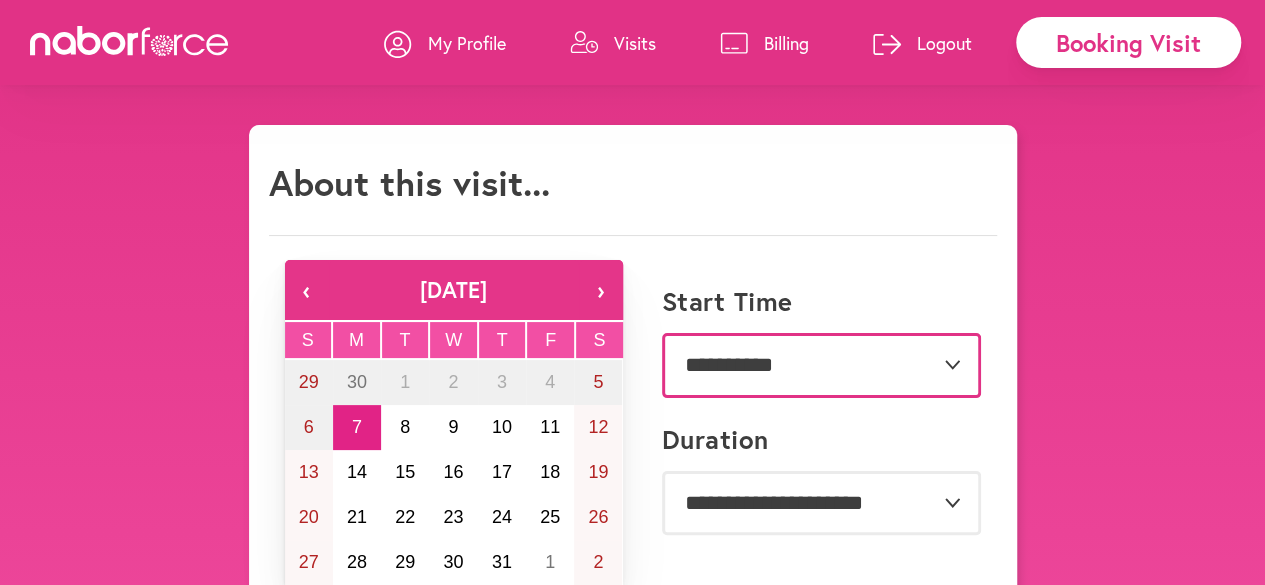click on "**********" at bounding box center (821, 365) 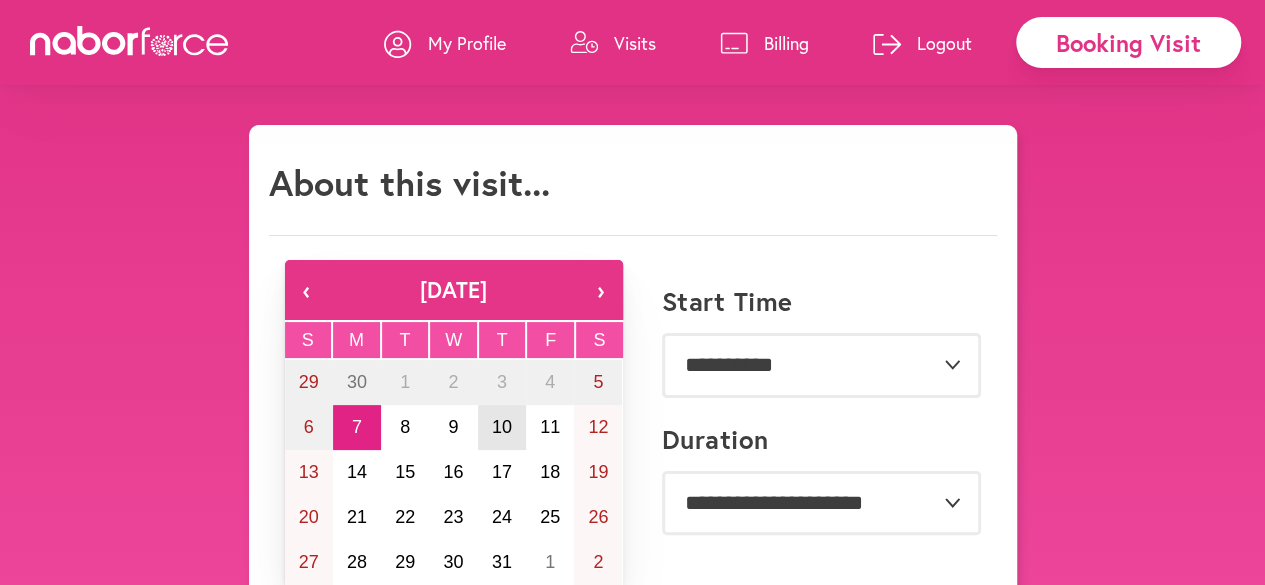 click on "10" at bounding box center [502, 427] 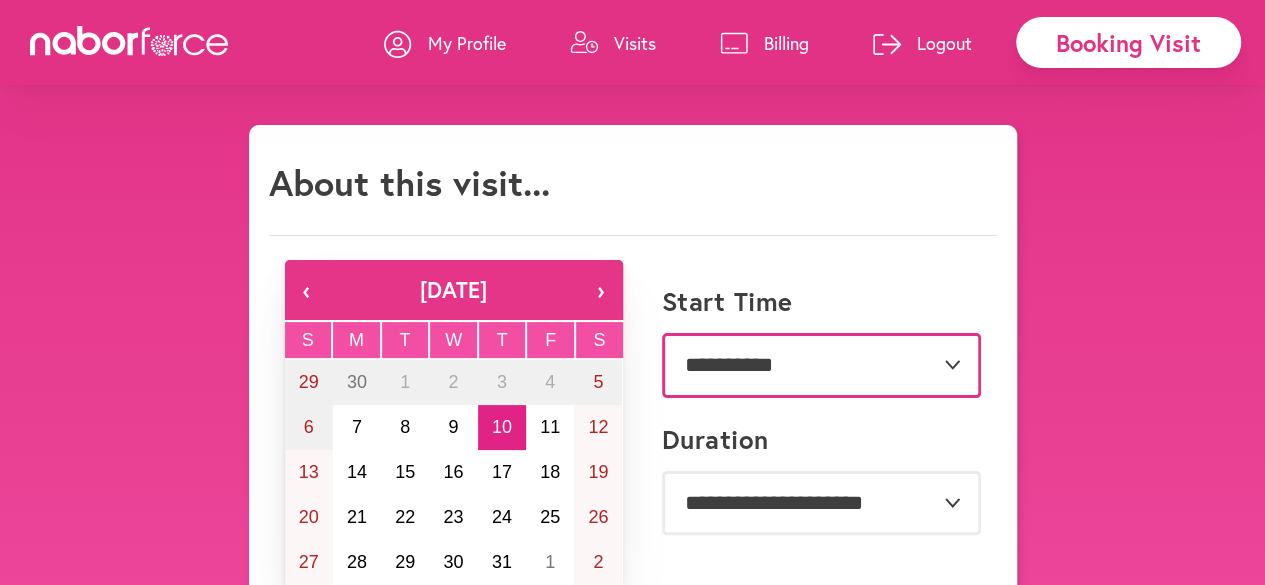 click on "**********" at bounding box center (821, 365) 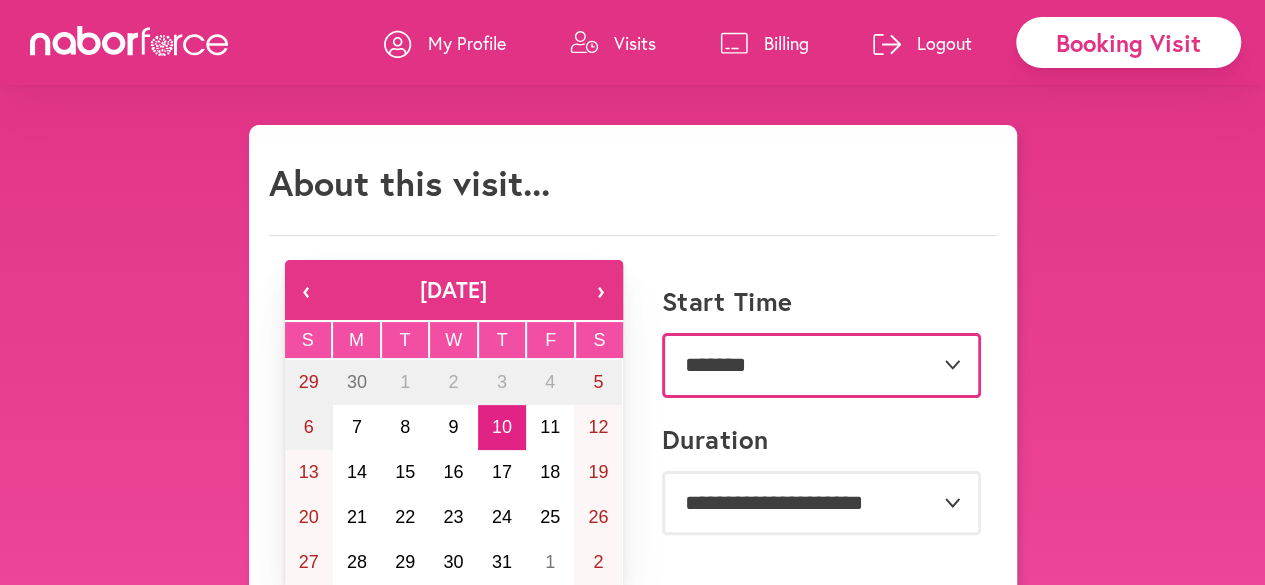 click on "**********" at bounding box center (821, 365) 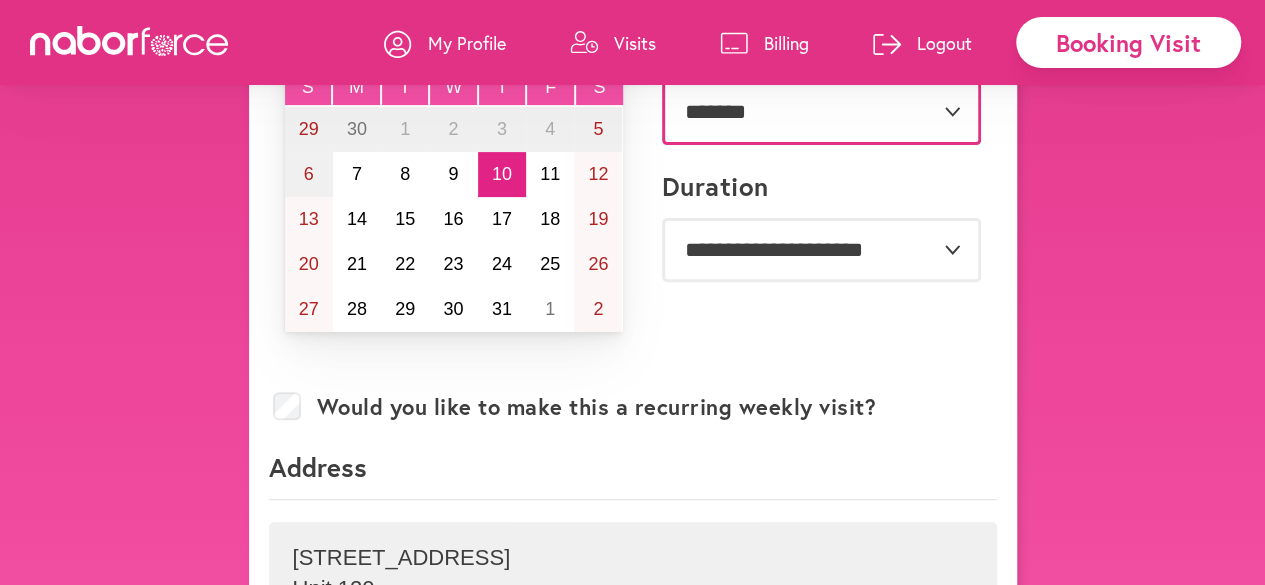scroll, scrollTop: 257, scrollLeft: 0, axis: vertical 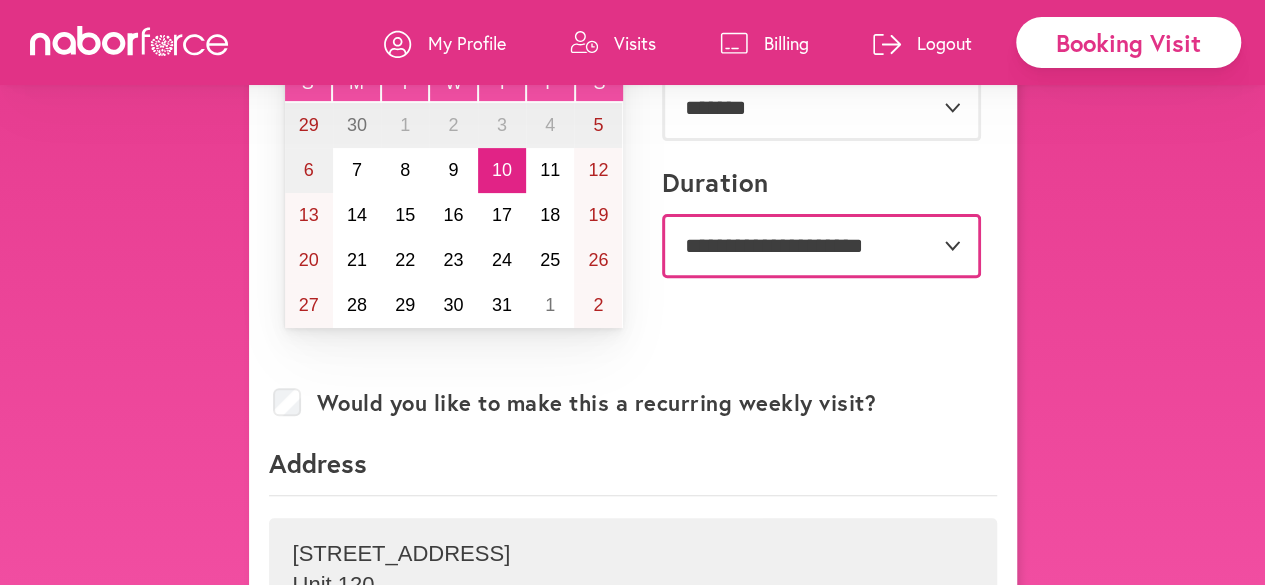 click on "**********" at bounding box center (821, 246) 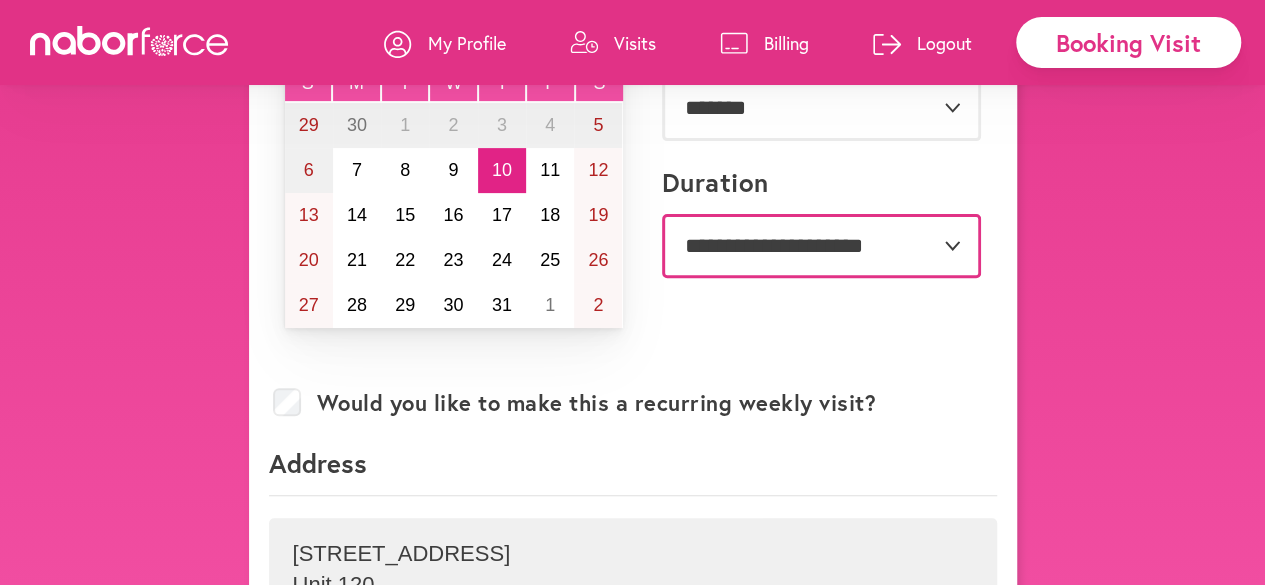 select on "**" 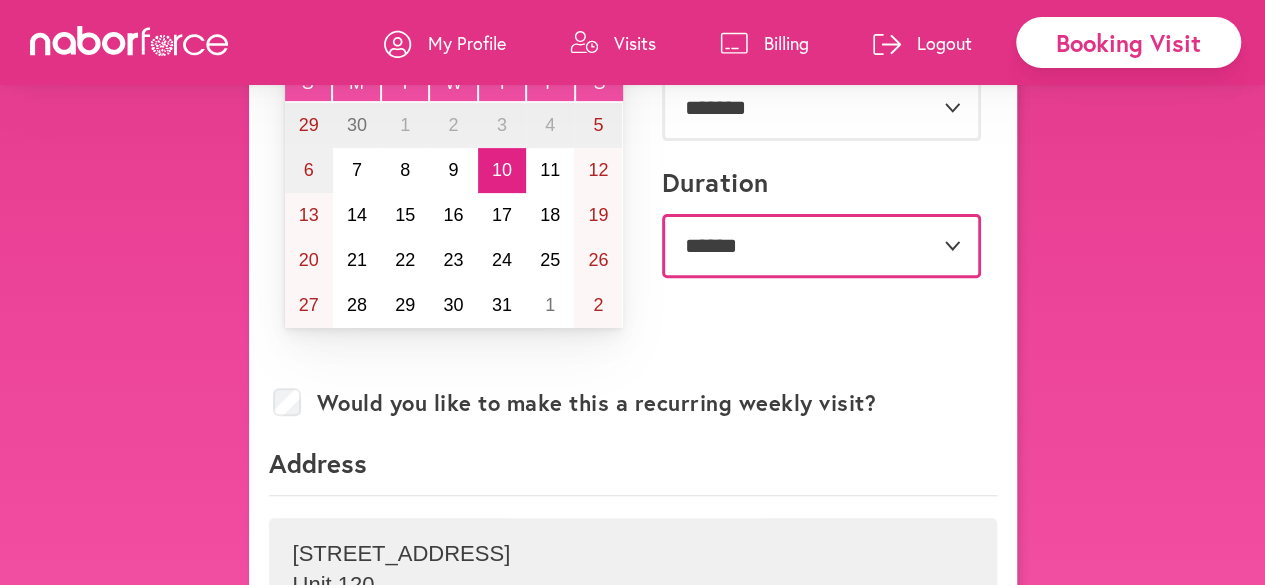click on "**********" at bounding box center (821, 246) 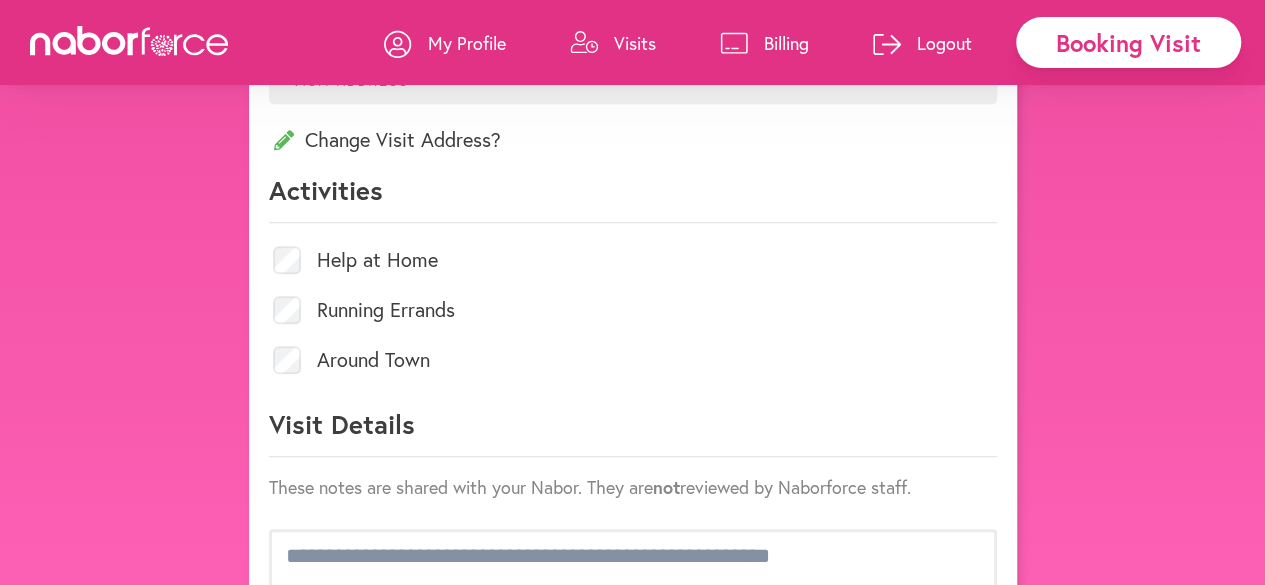 scroll, scrollTop: 850, scrollLeft: 0, axis: vertical 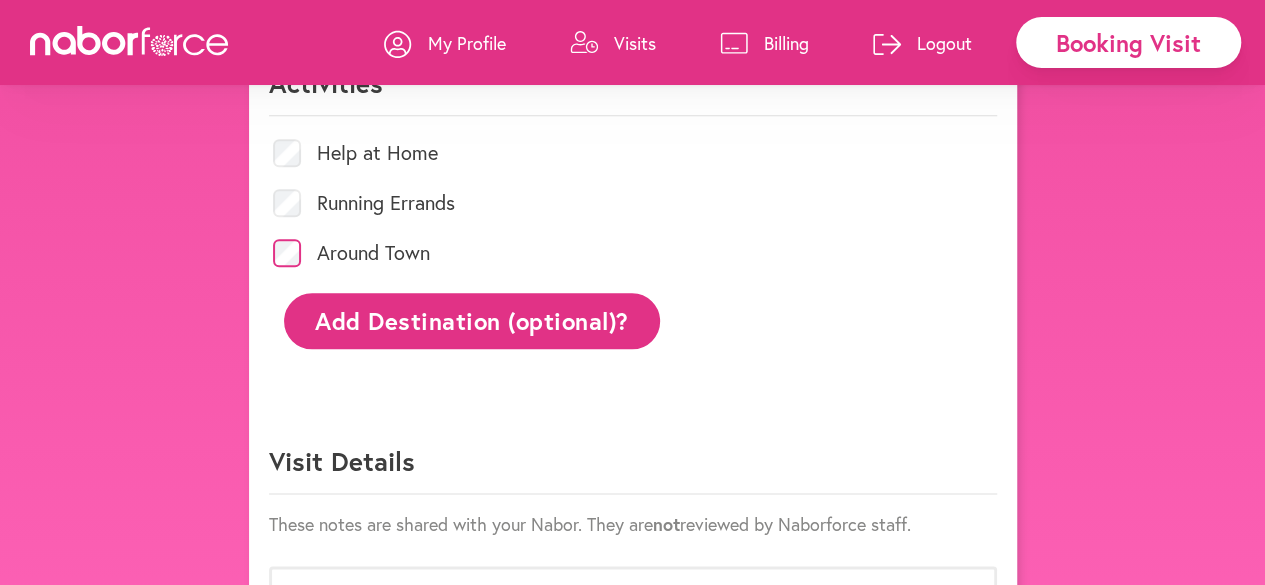 click on "Add Destination (optional)?" 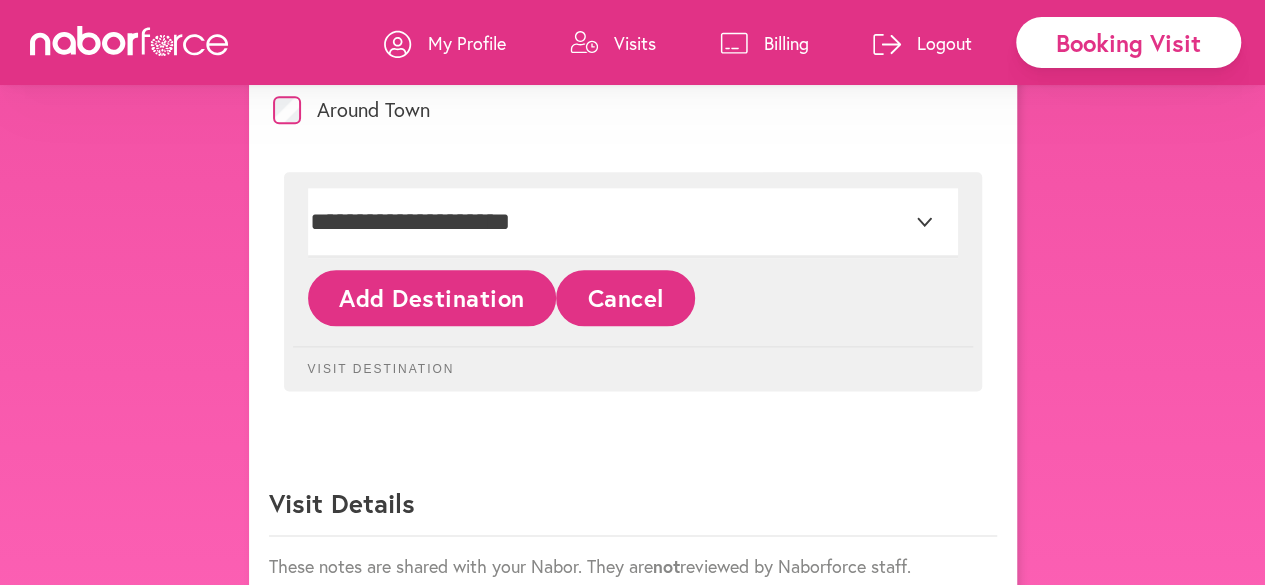 scroll, scrollTop: 1097, scrollLeft: 0, axis: vertical 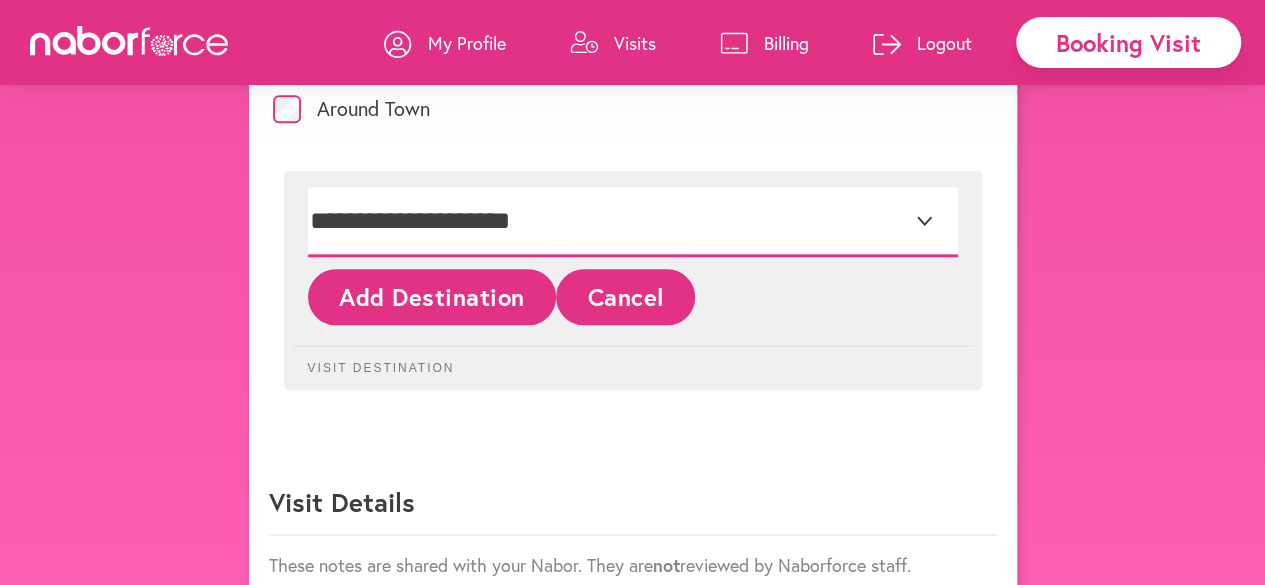 click on "**********" at bounding box center [633, 222] 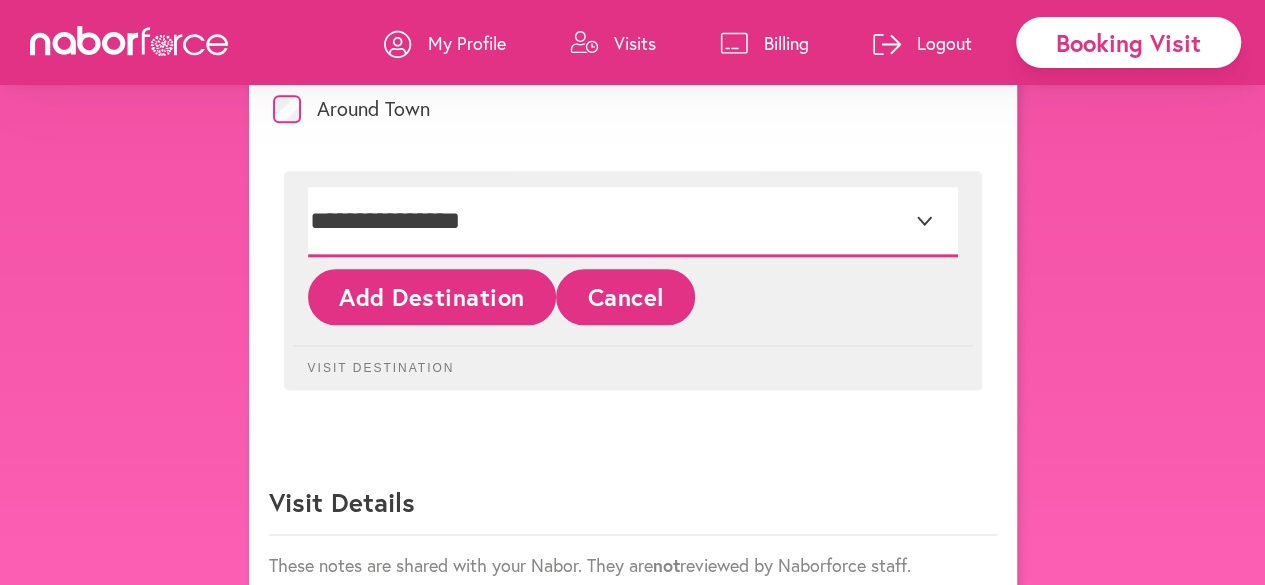 click on "**********" at bounding box center [633, 222] 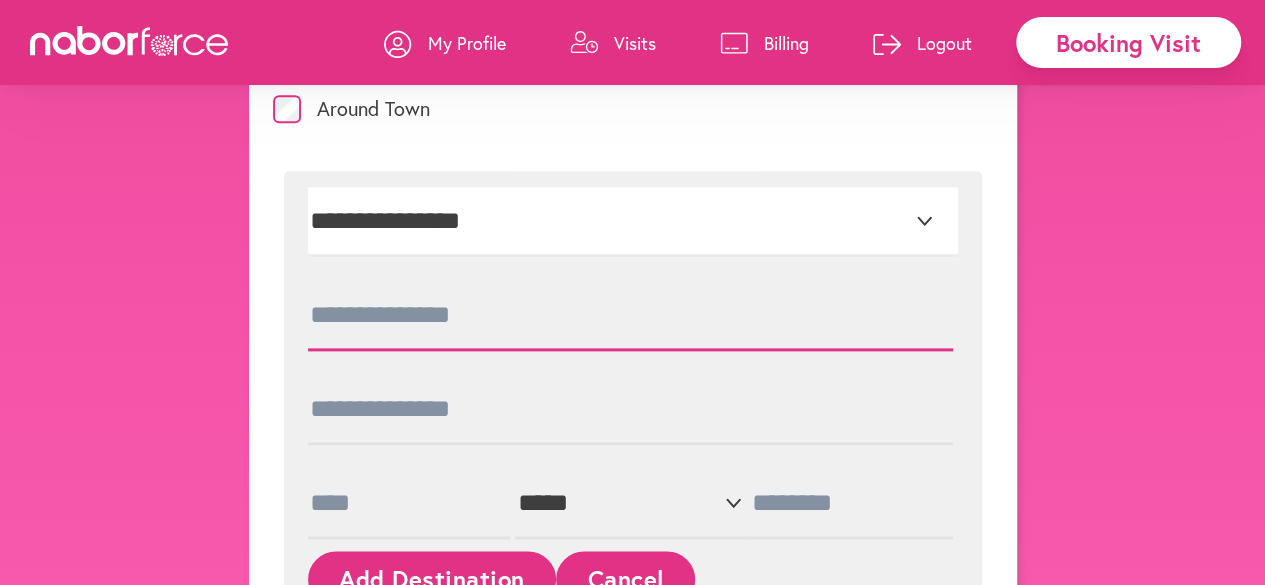 click at bounding box center (630, 316) 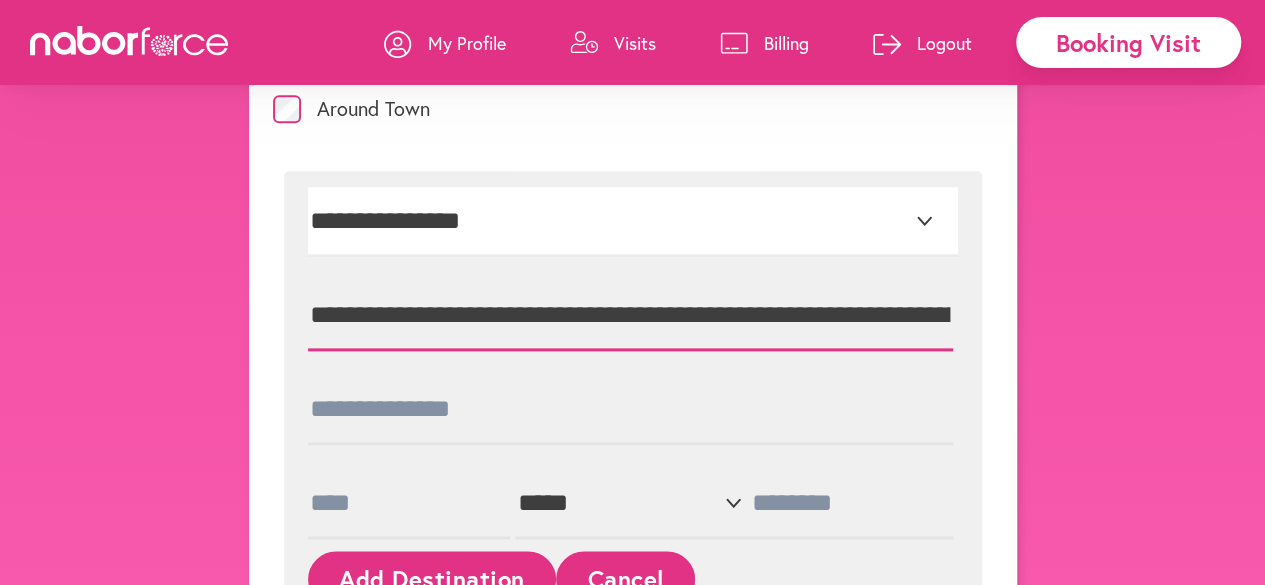 scroll, scrollTop: 0, scrollLeft: 398, axis: horizontal 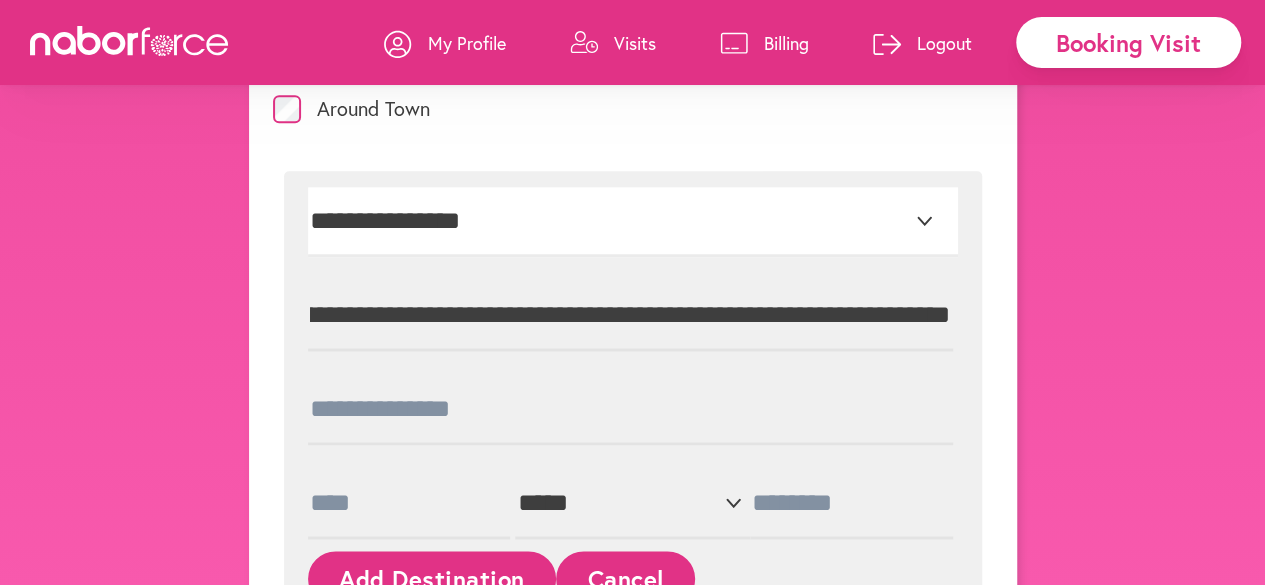 type on "**********" 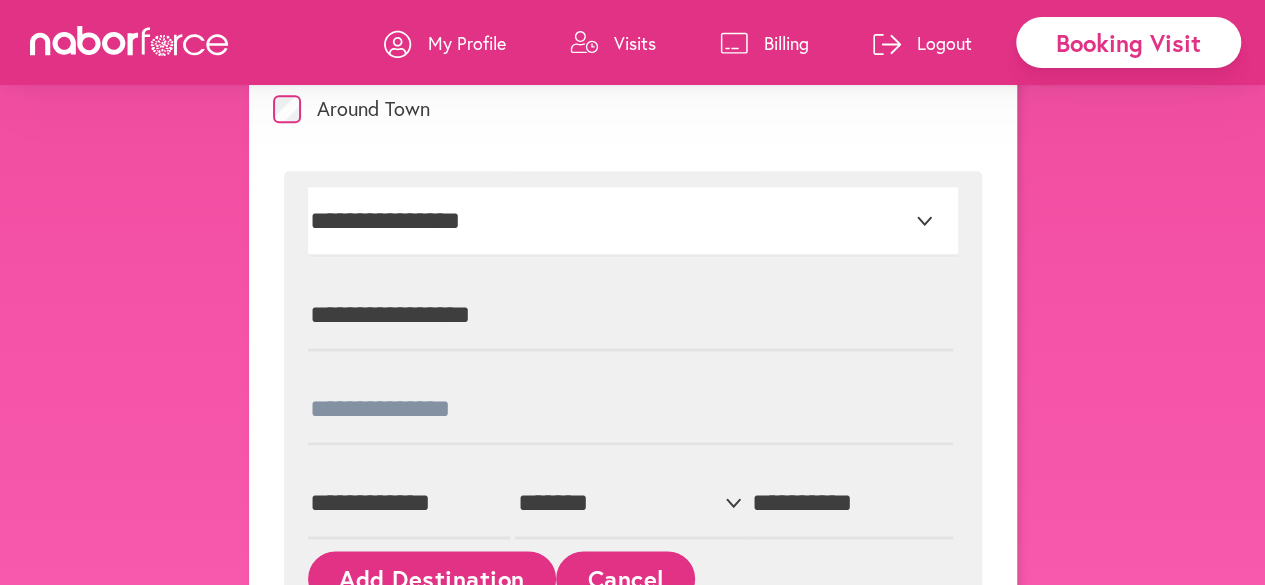 scroll, scrollTop: 0, scrollLeft: 0, axis: both 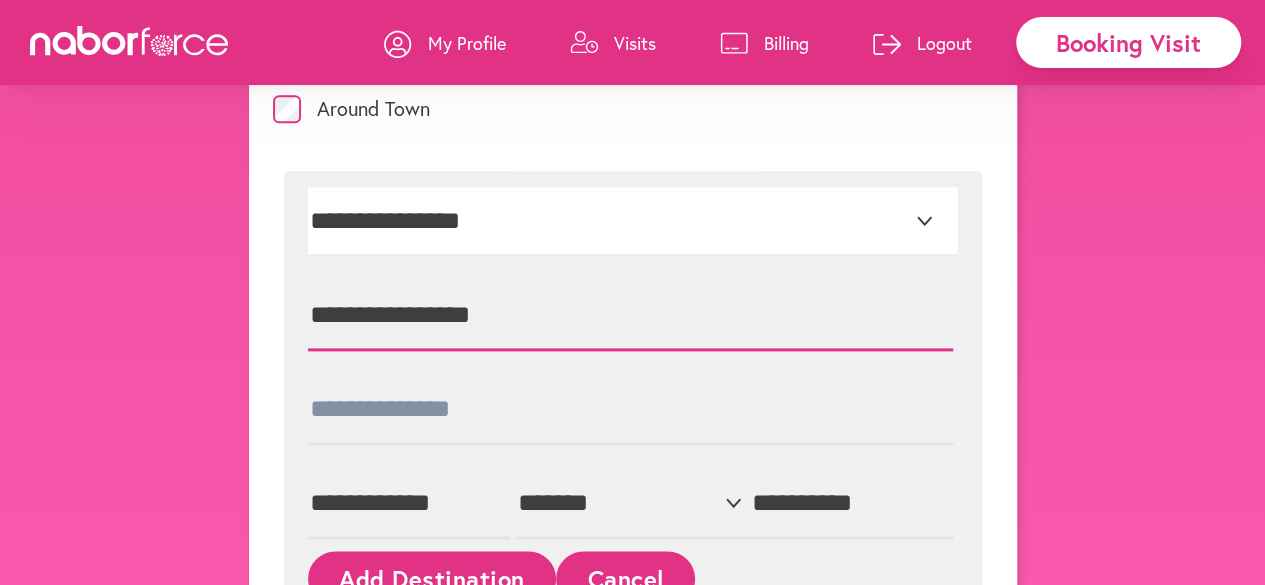drag, startPoint x: 533, startPoint y: 307, endPoint x: 292, endPoint y: 289, distance: 241.67126 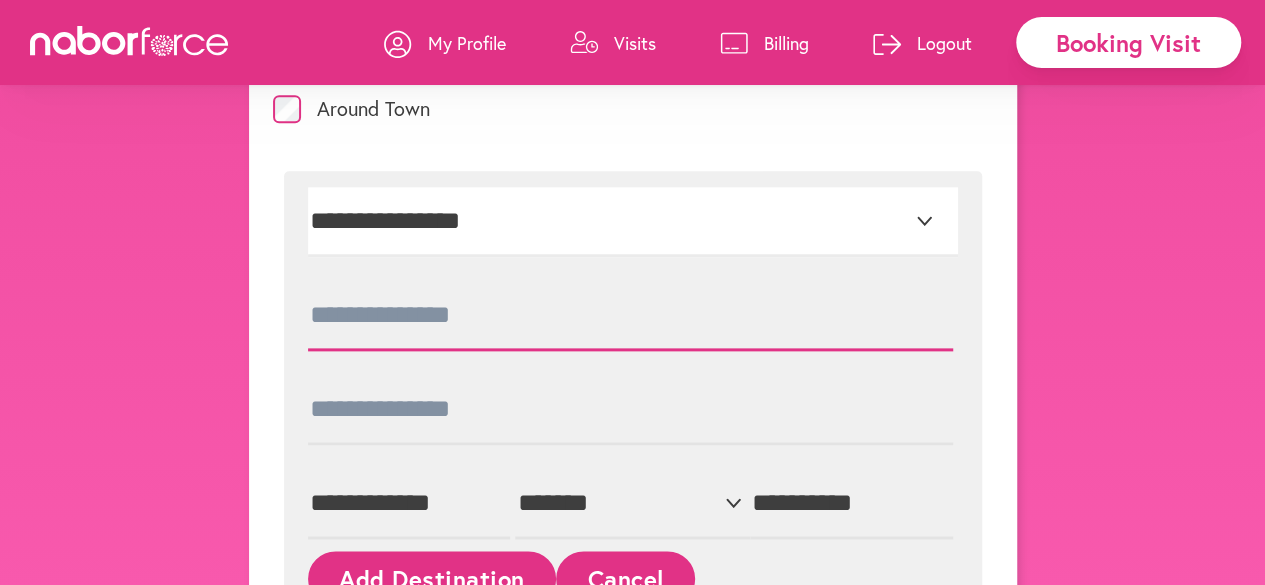 type 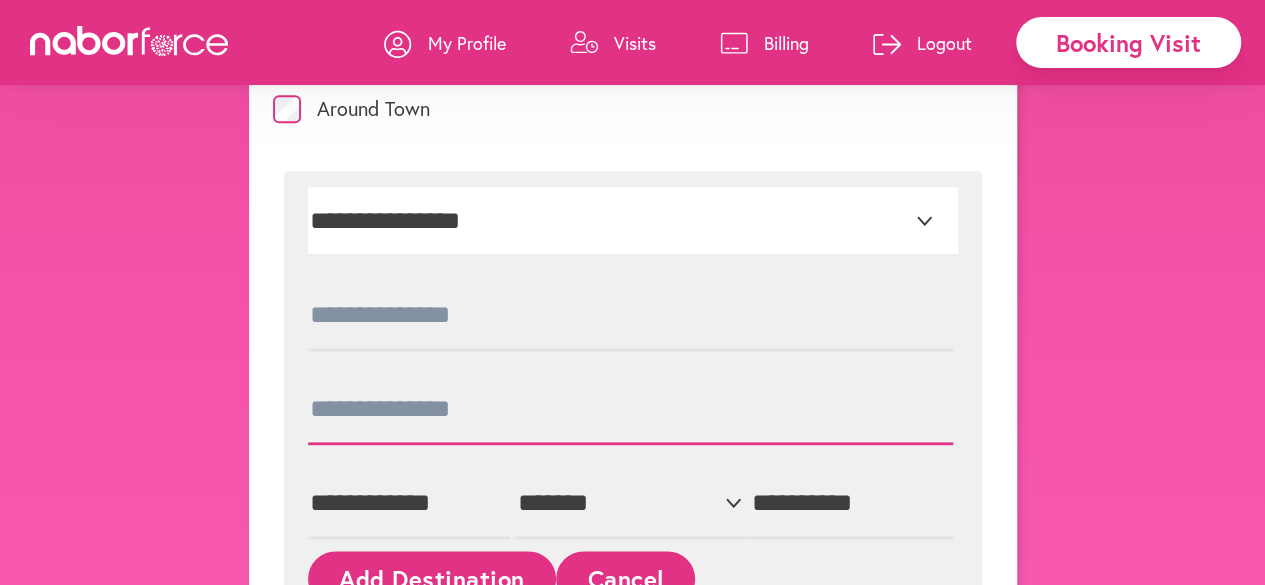 click at bounding box center [630, 410] 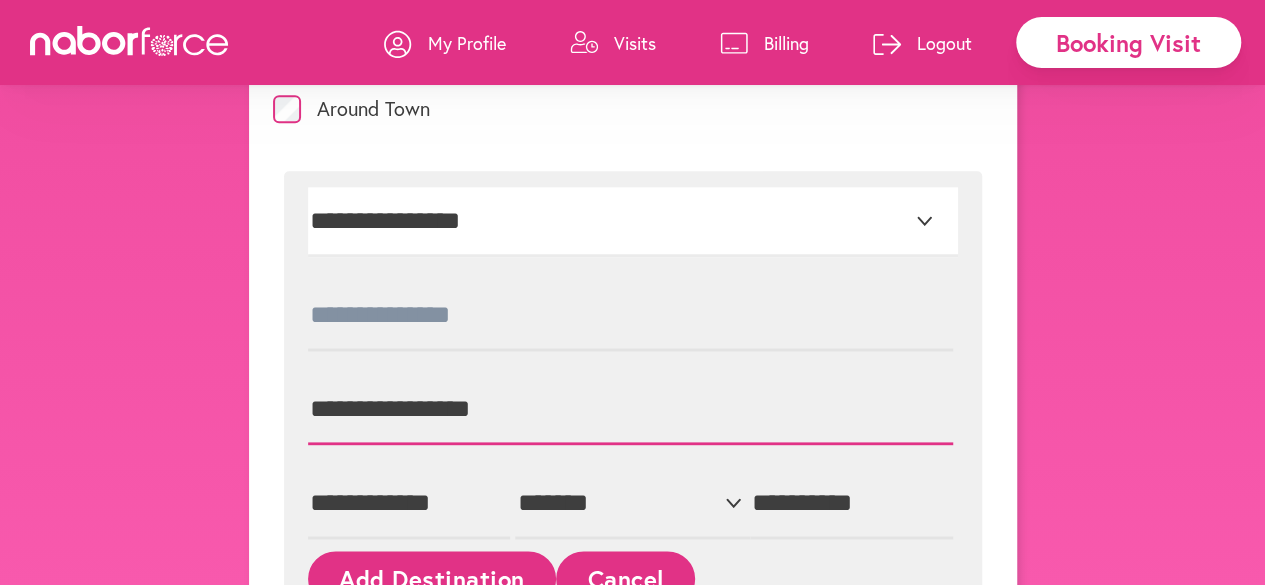 type on "**********" 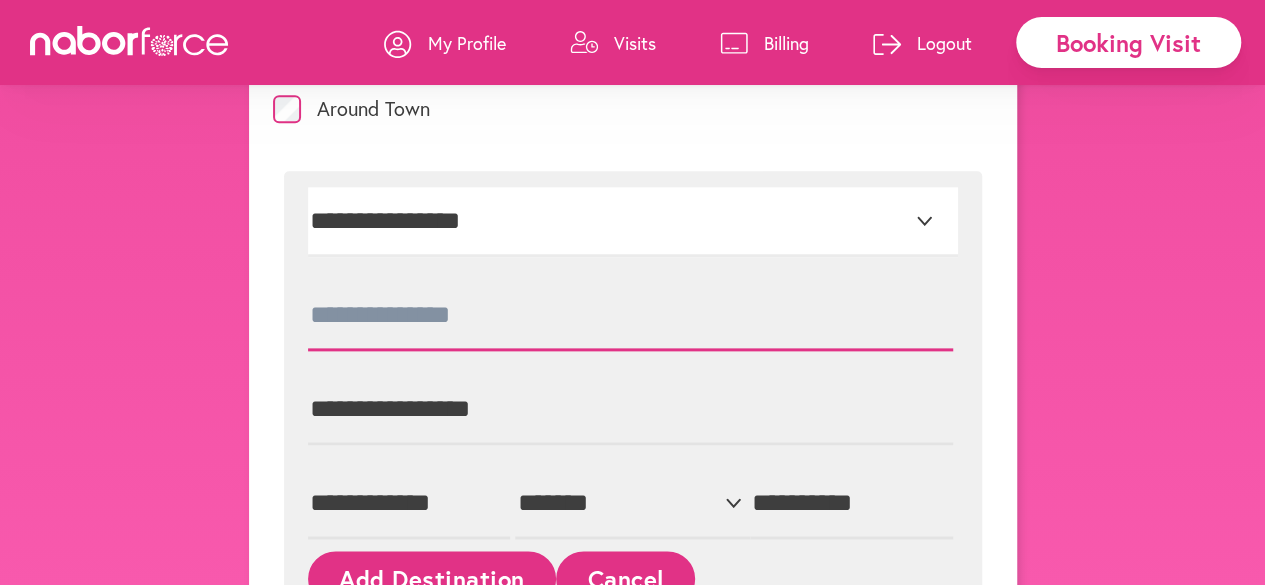 click at bounding box center (630, 316) 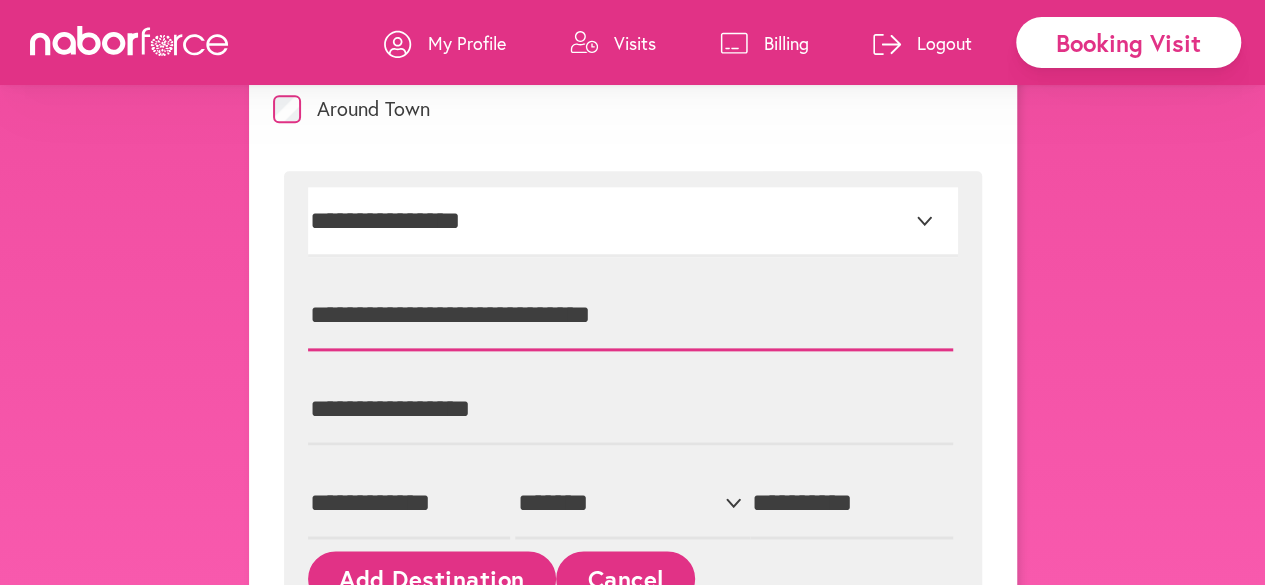 type on "**********" 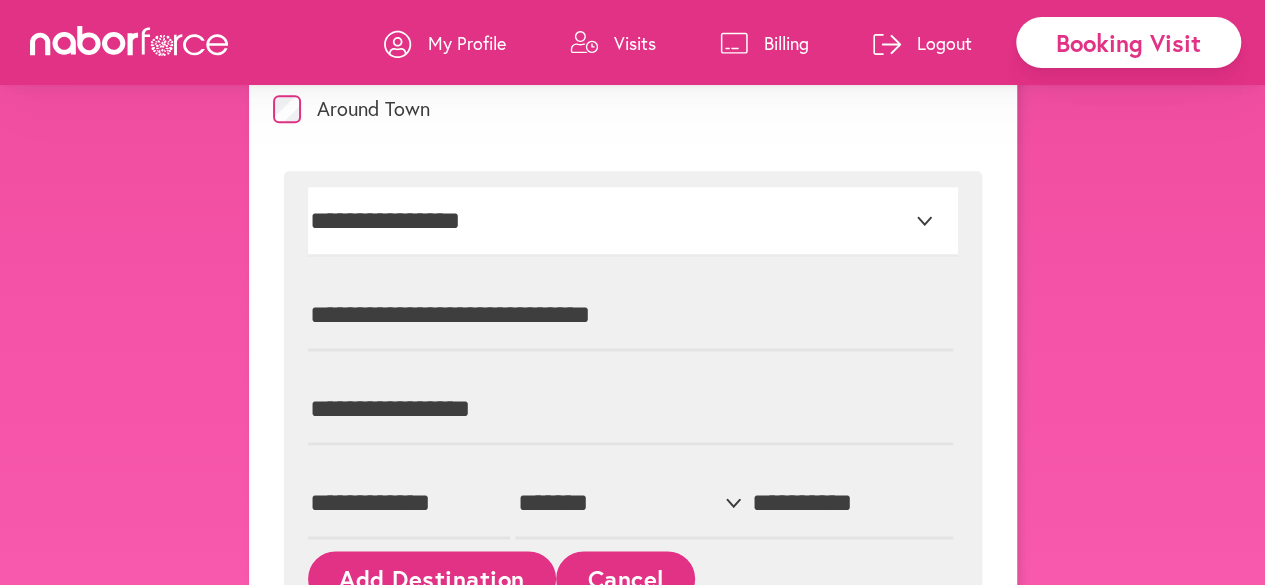 click on "**********" at bounding box center (633, 423) 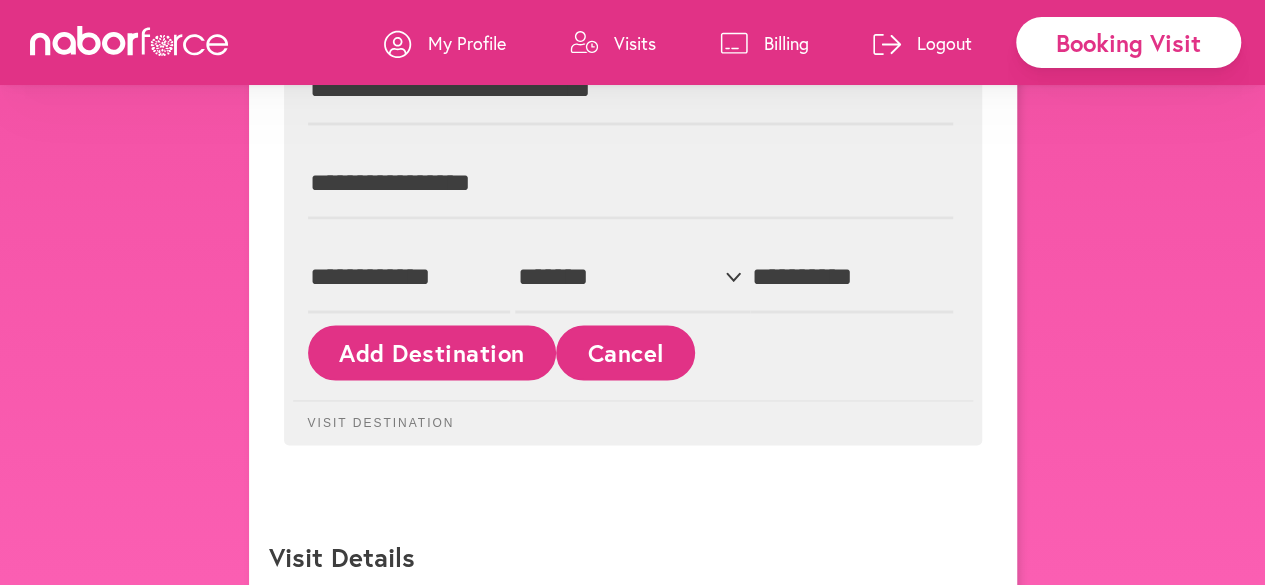 scroll, scrollTop: 1324, scrollLeft: 0, axis: vertical 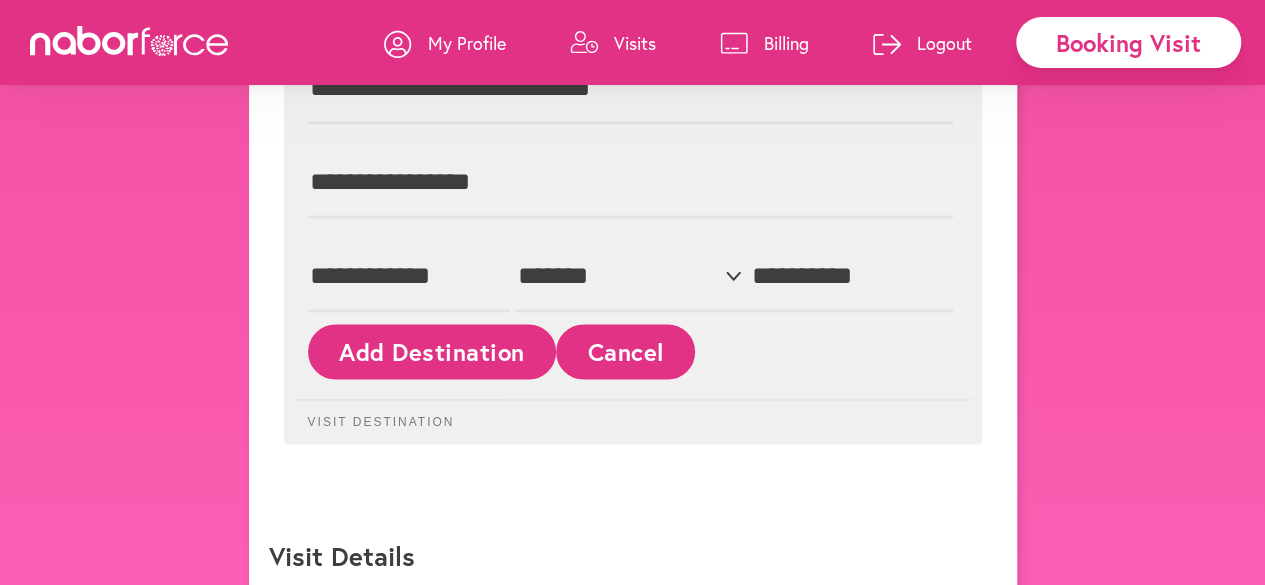 click on "Add Destination" at bounding box center [432, 351] 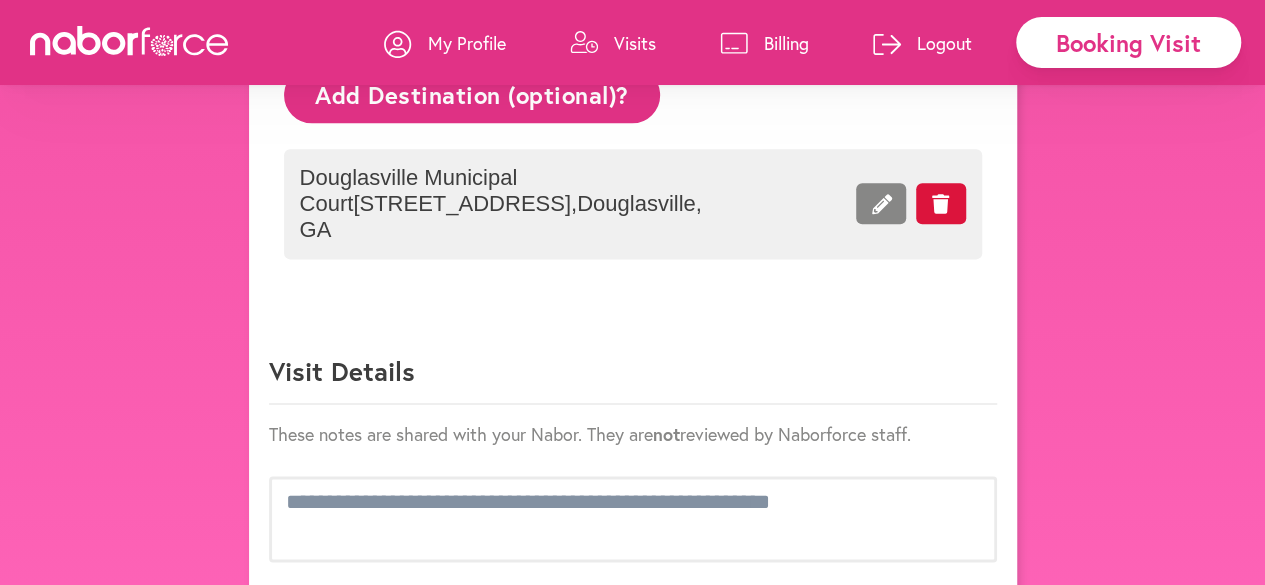 scroll, scrollTop: 1252, scrollLeft: 0, axis: vertical 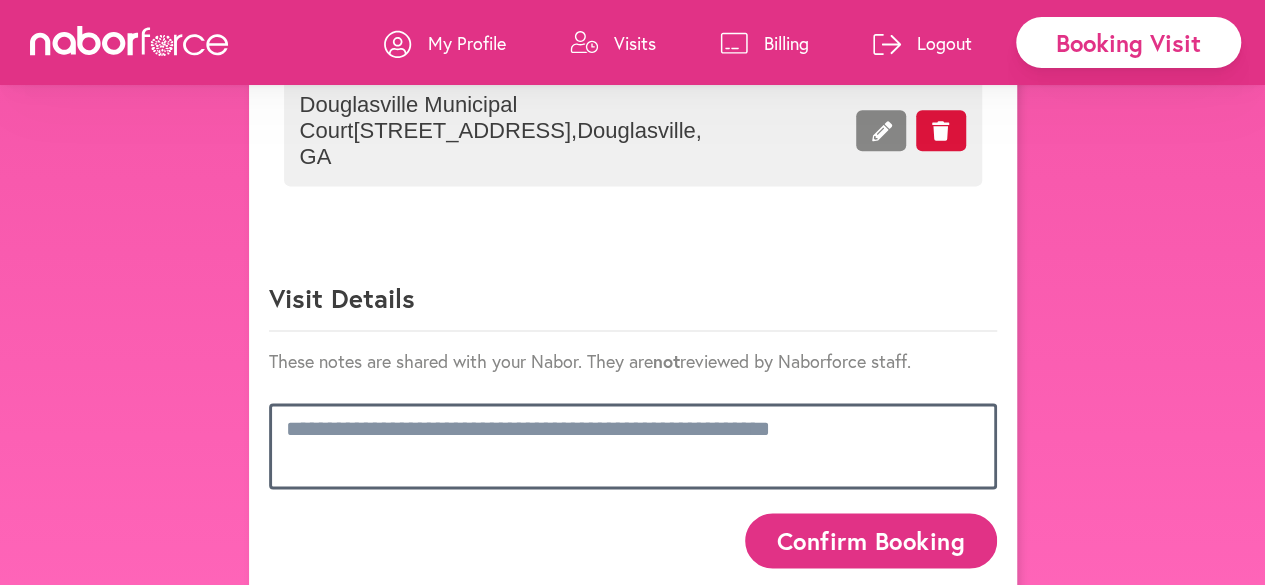 click at bounding box center (633, 446) 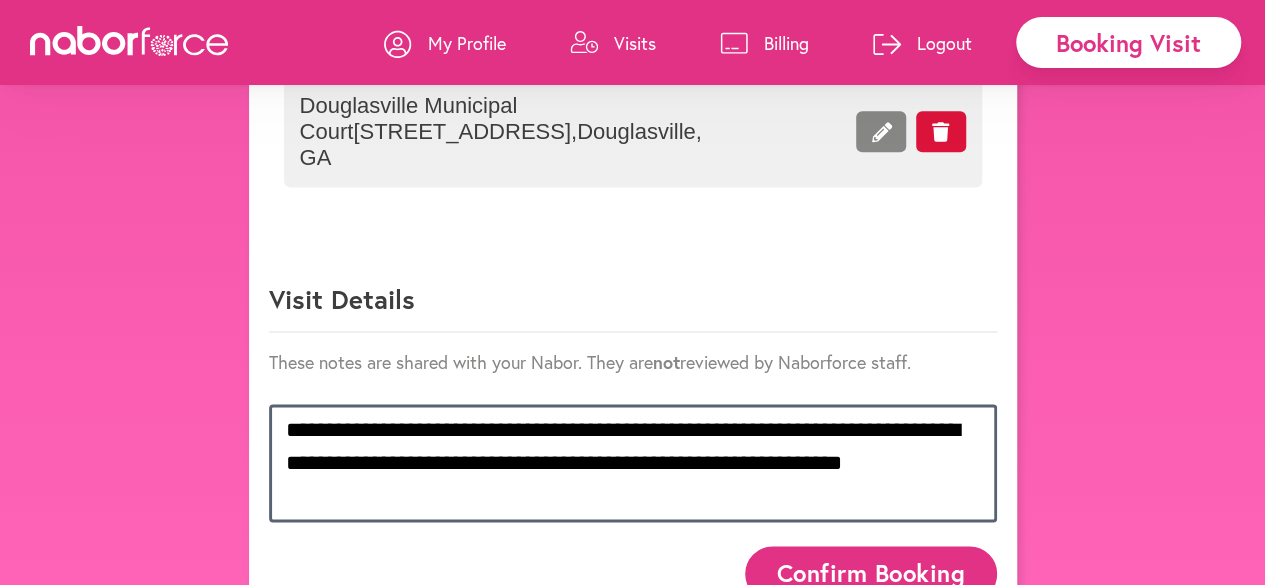 scroll, scrollTop: 1252, scrollLeft: 0, axis: vertical 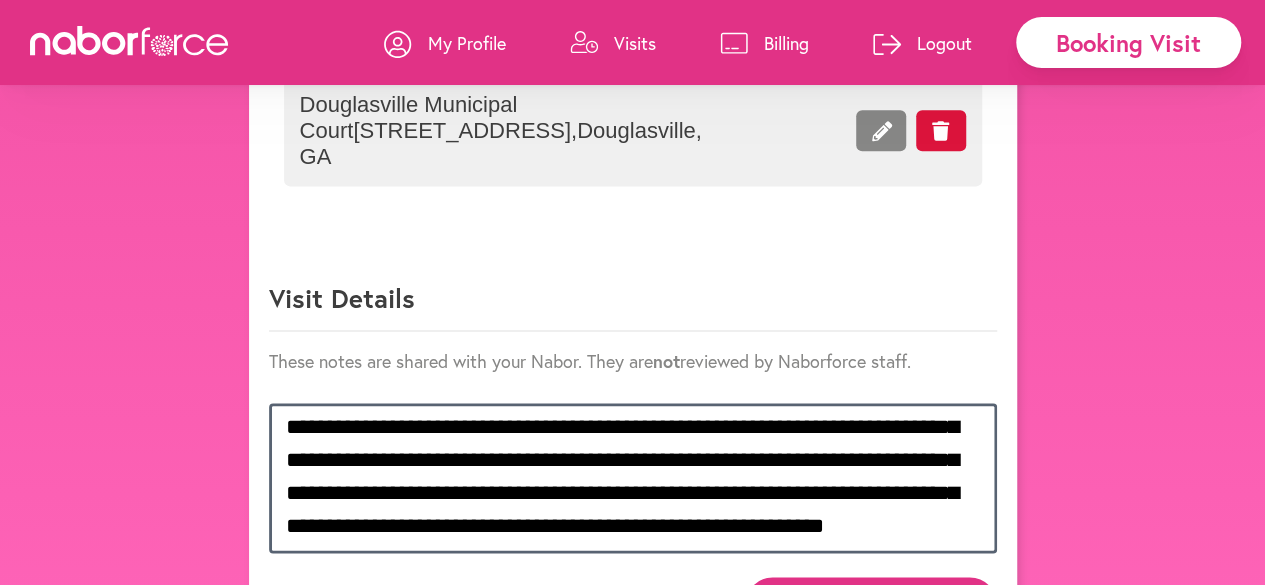 type on "**********" 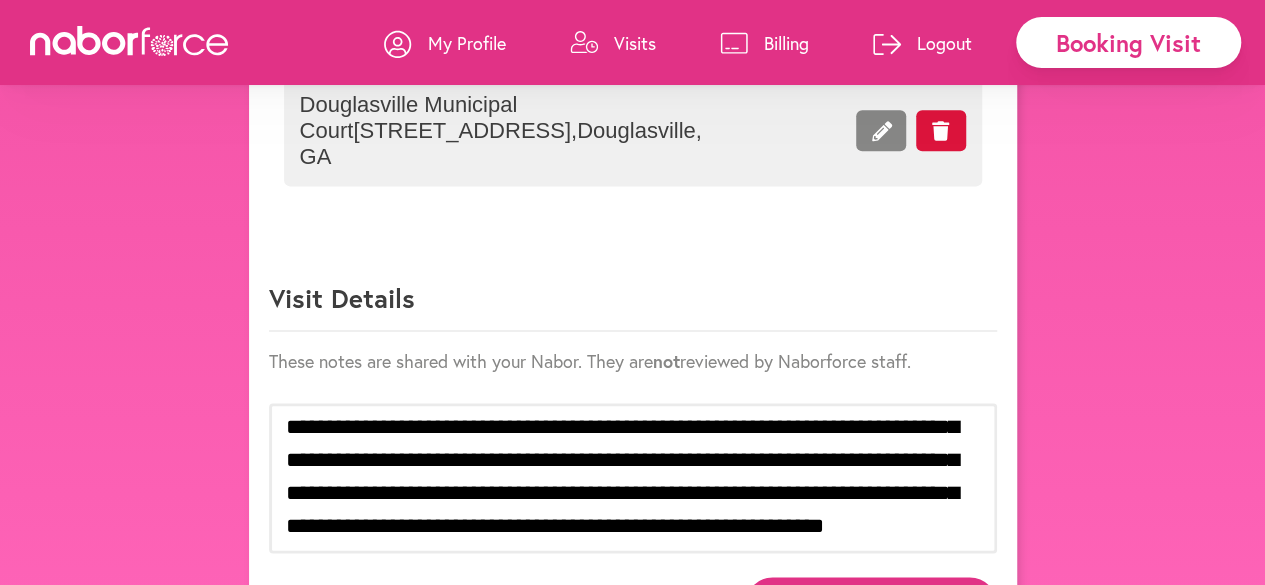 click on "Confirm Booking" at bounding box center [871, 604] 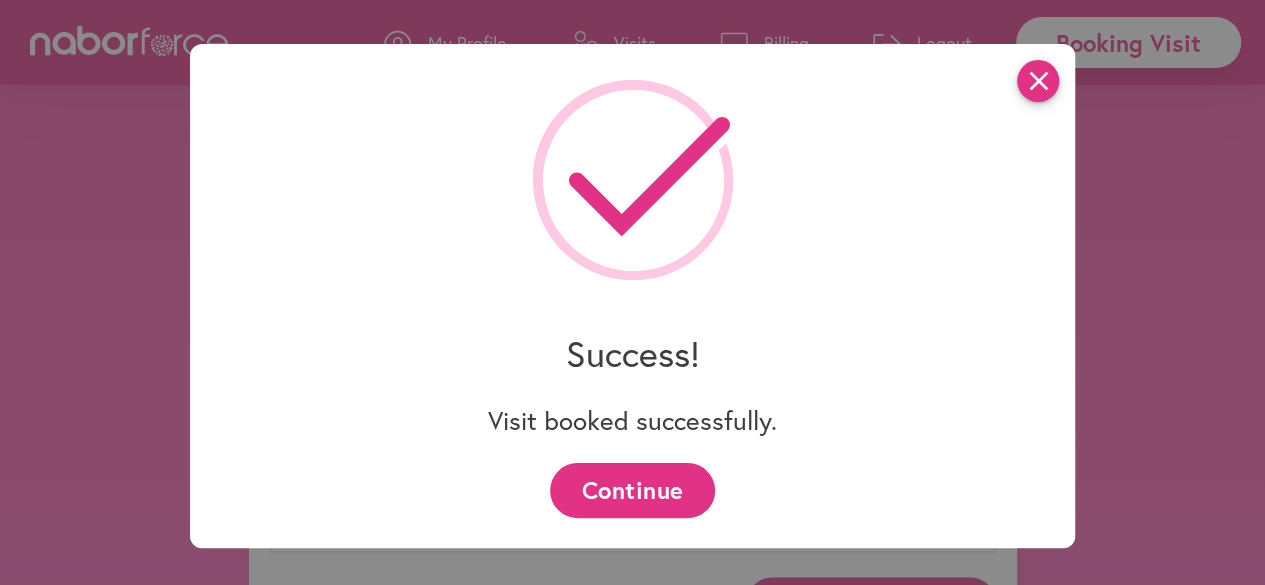 click on "close" at bounding box center [1038, 81] 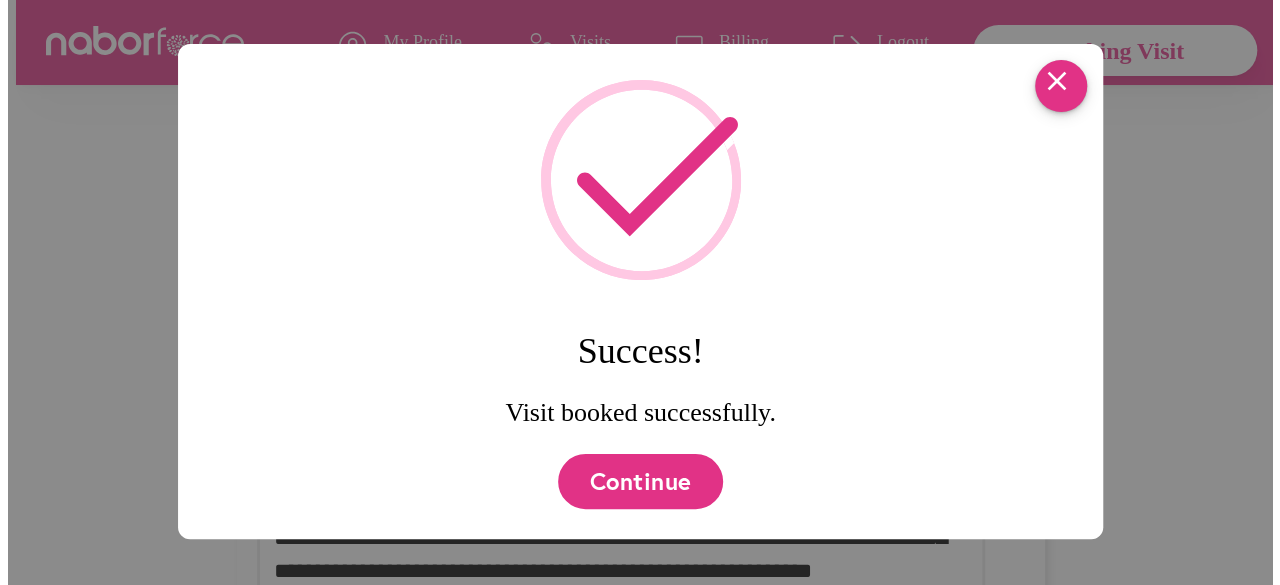 scroll, scrollTop: 0, scrollLeft: 0, axis: both 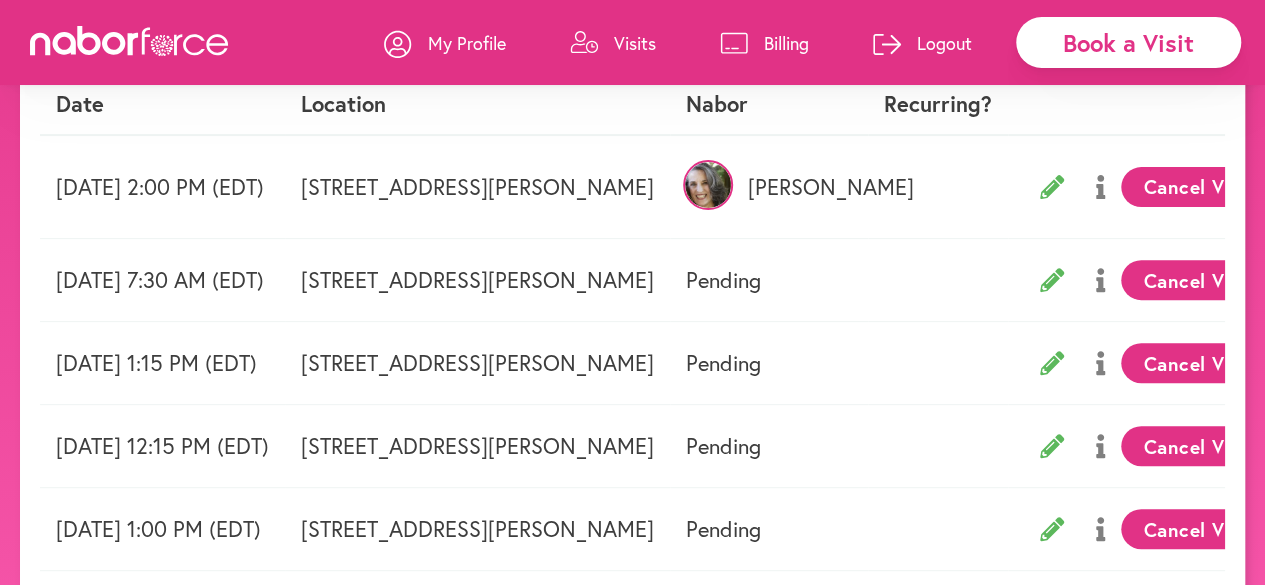 click on "Cancel Visit" at bounding box center [1198, 280] 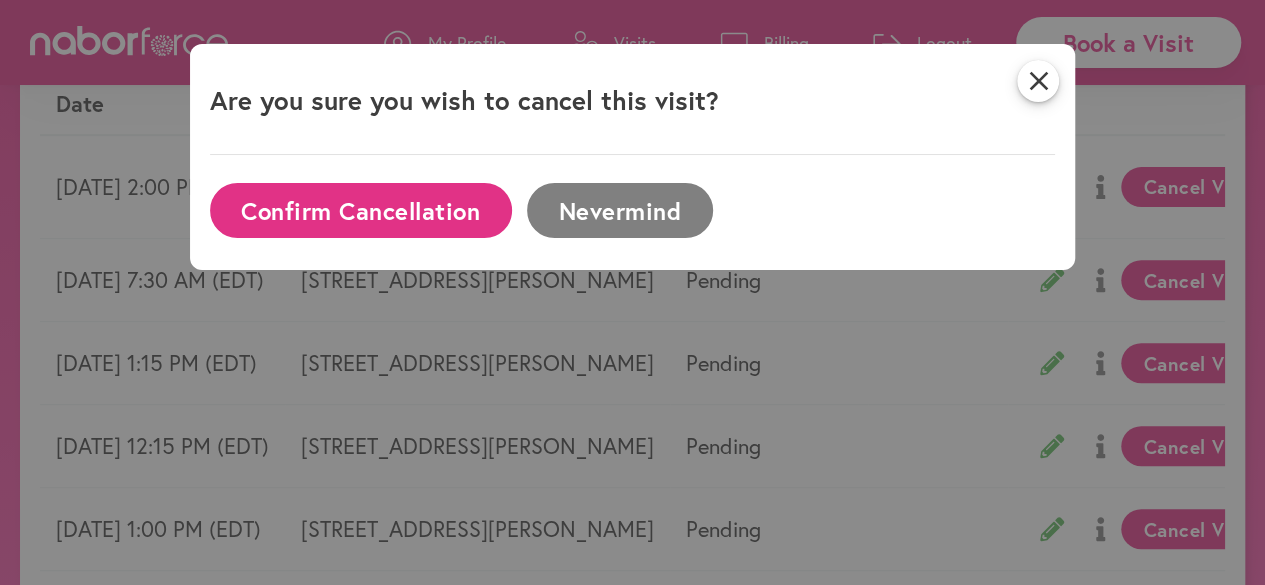 click on "Nevermind" at bounding box center (620, 210) 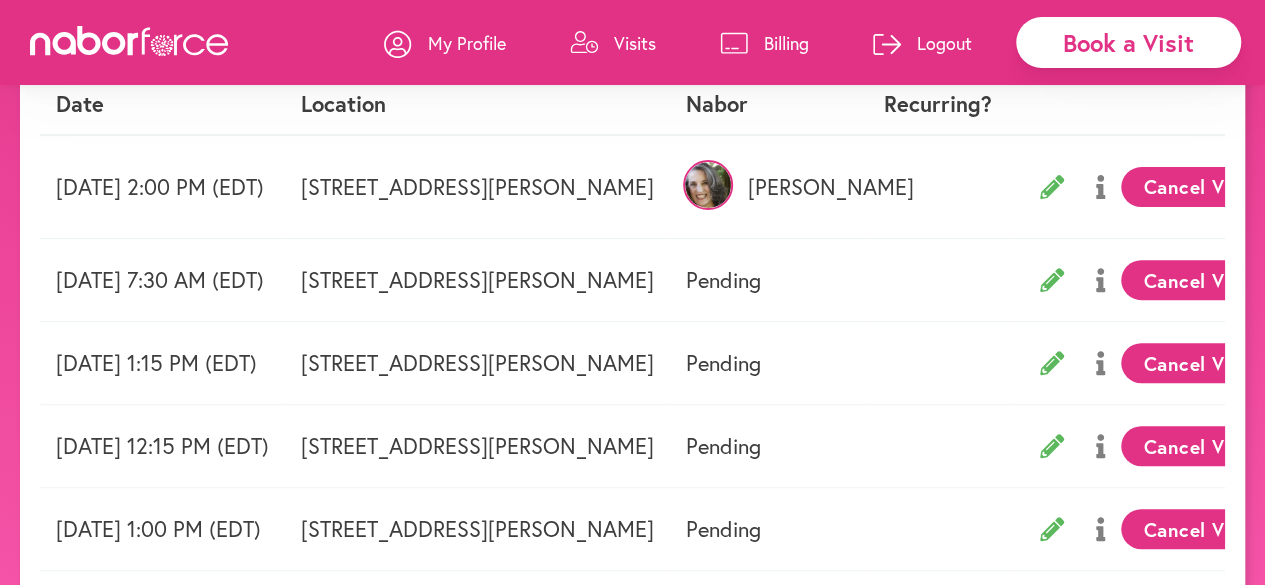 click 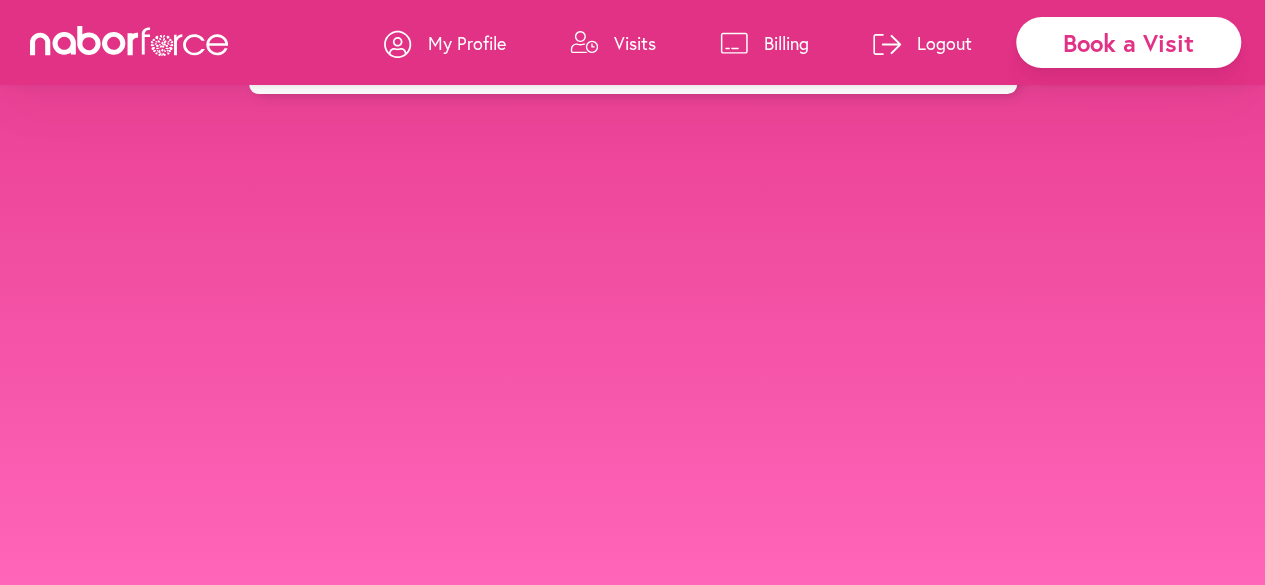 scroll, scrollTop: 0, scrollLeft: 0, axis: both 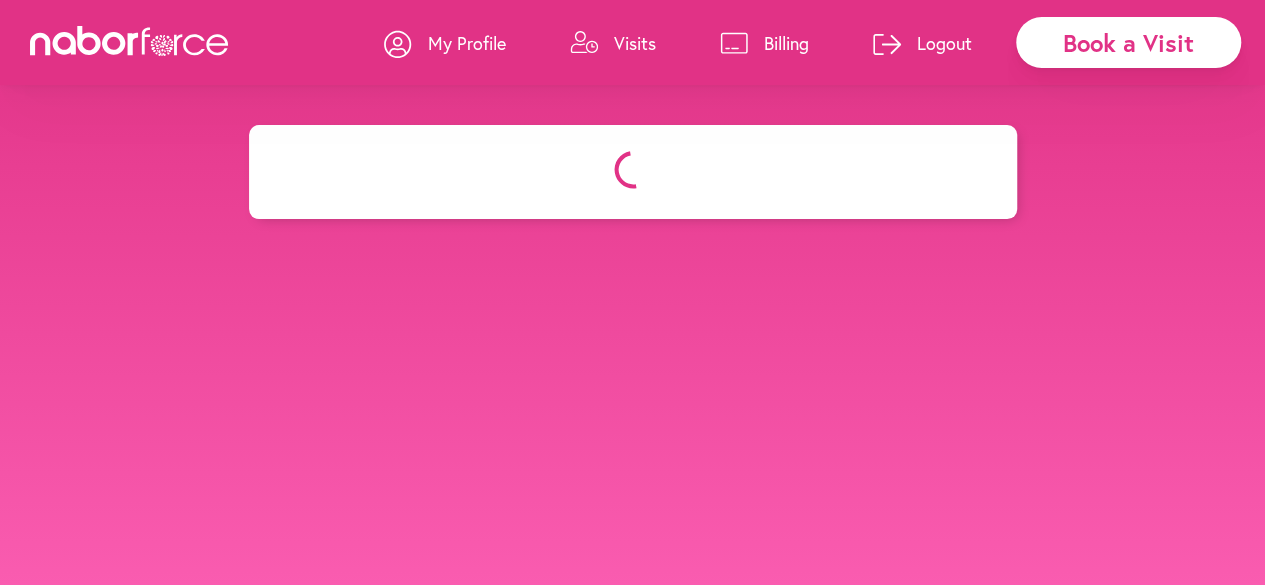 select on "*******" 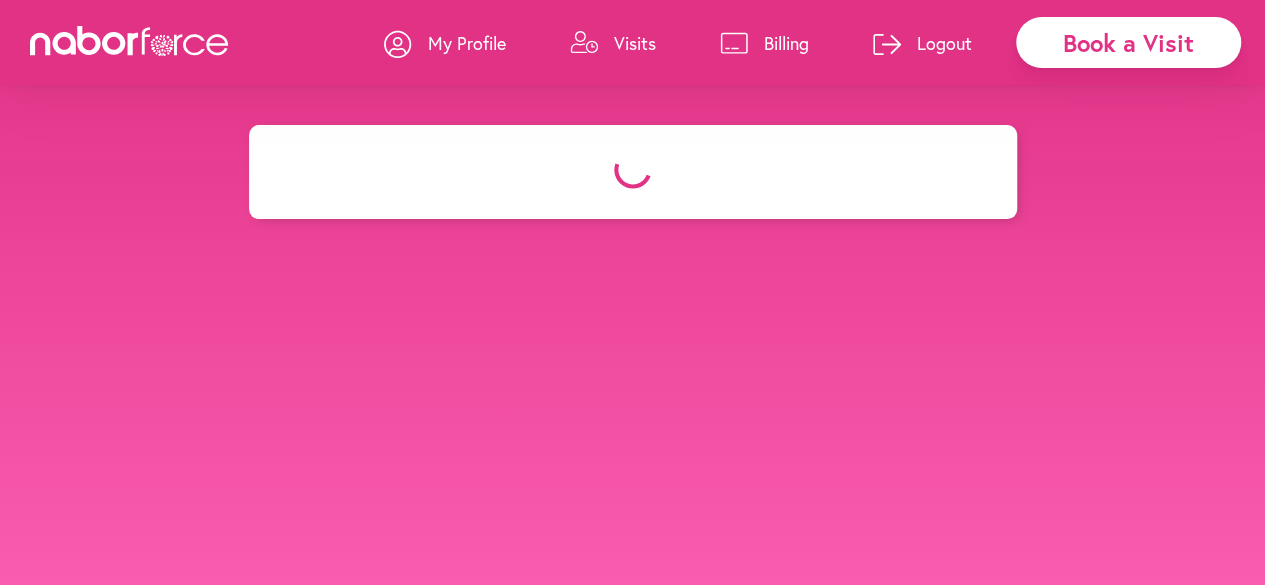 select on "**" 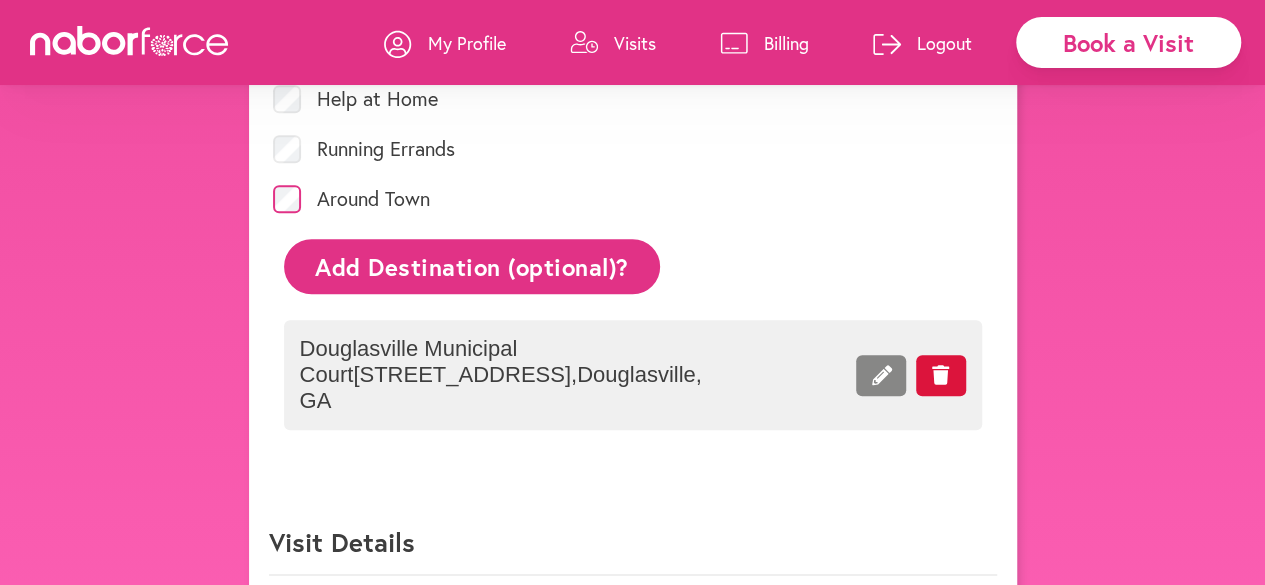 scroll, scrollTop: 1004, scrollLeft: 0, axis: vertical 